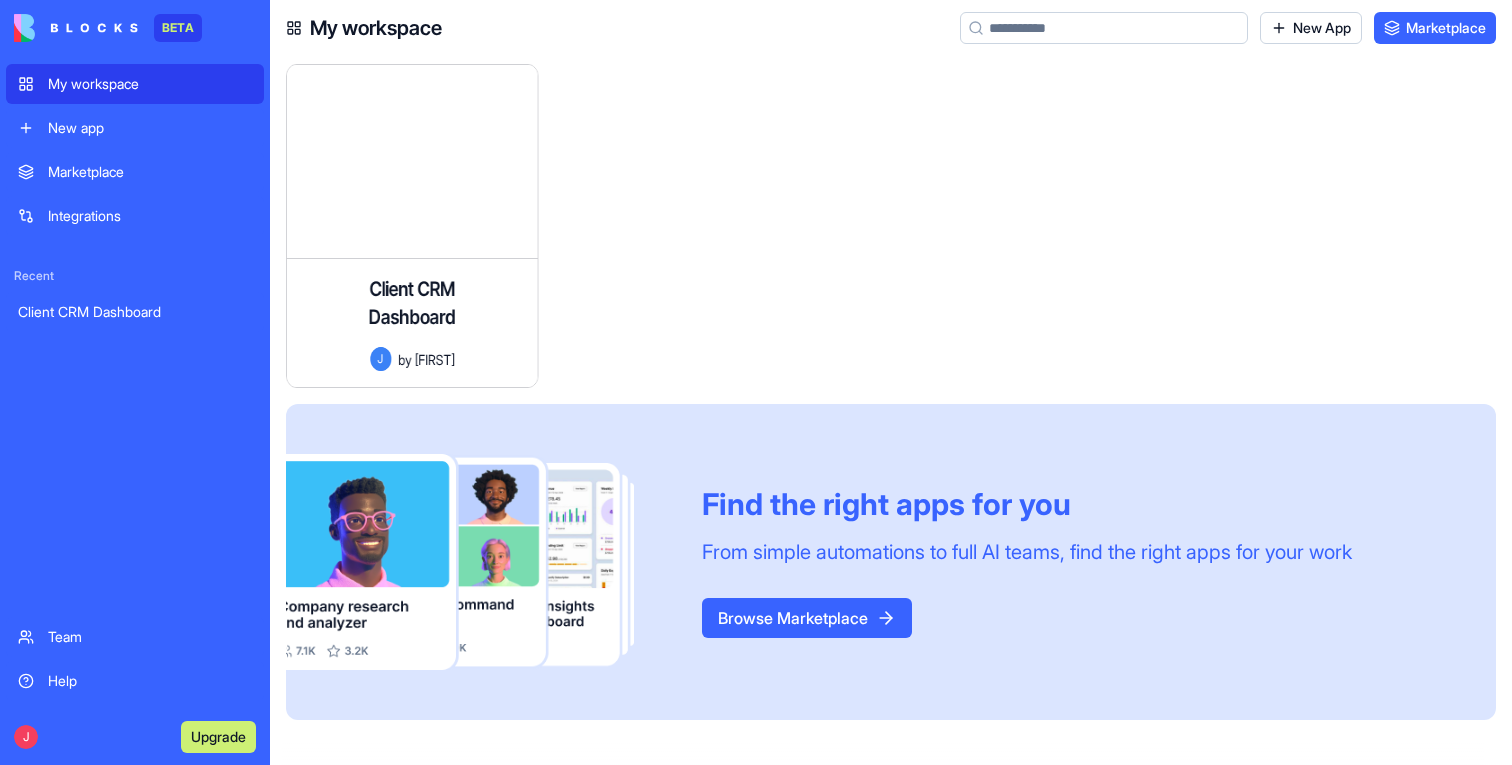 scroll, scrollTop: 0, scrollLeft: 0, axis: both 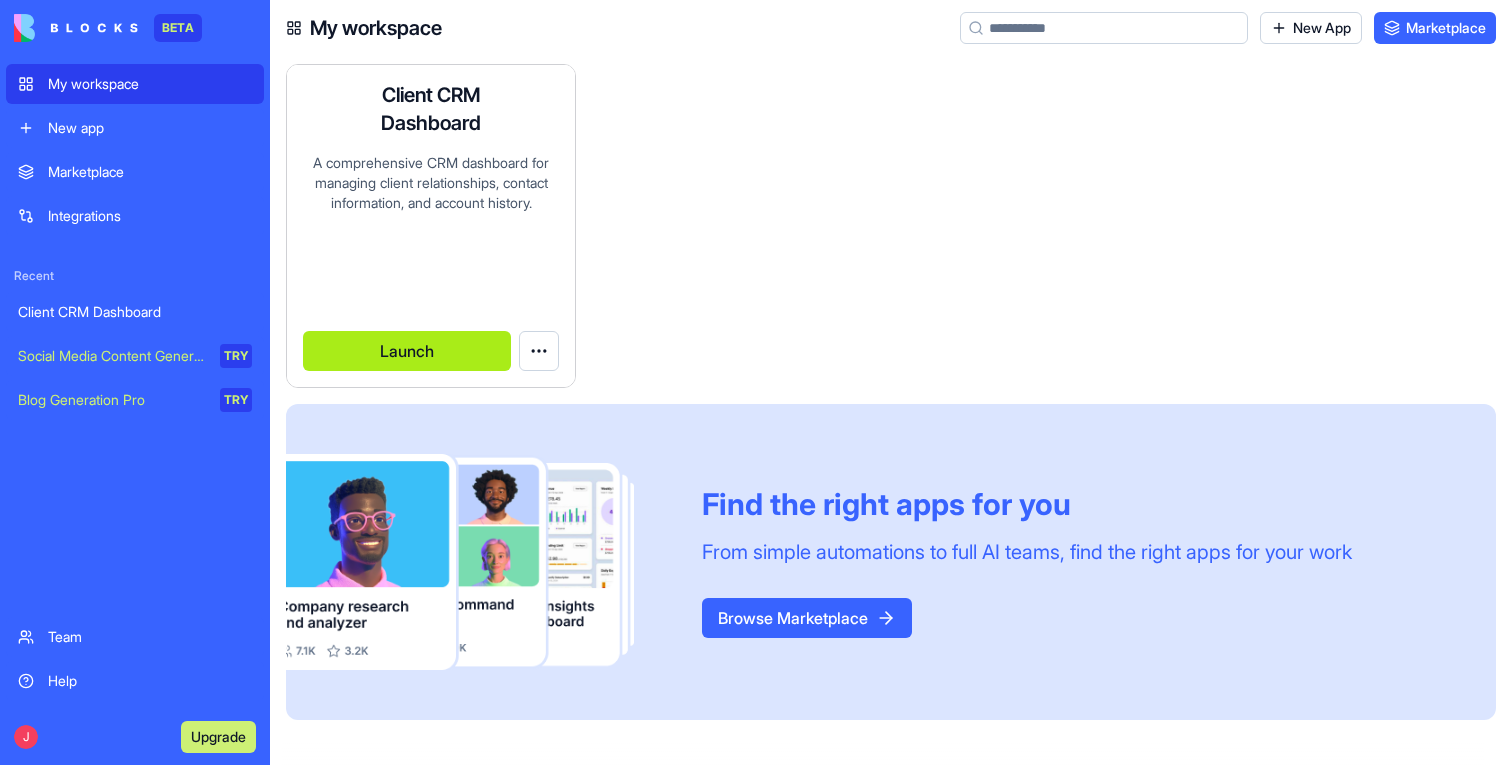 click on "Launch" at bounding box center (407, 351) 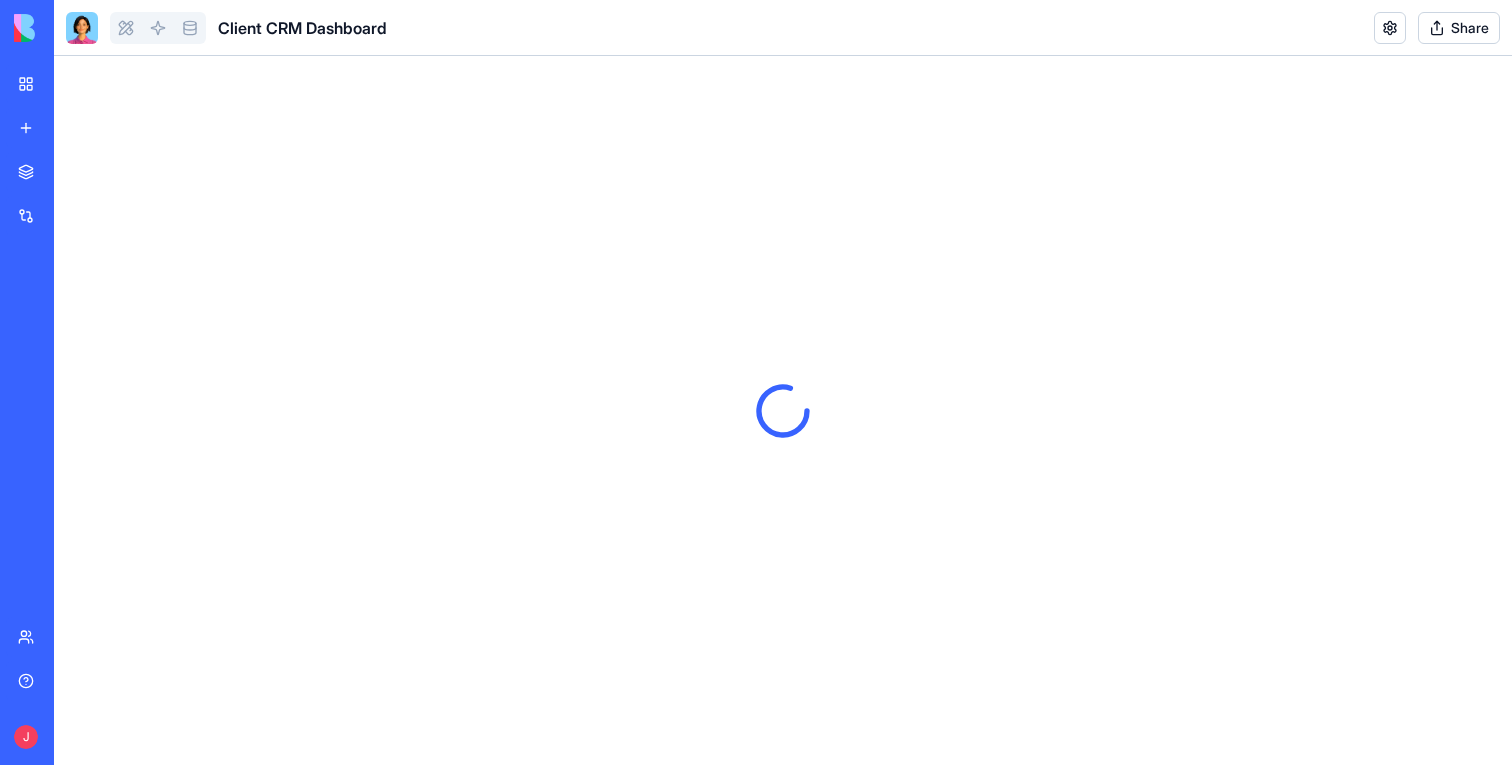 scroll, scrollTop: 0, scrollLeft: 0, axis: both 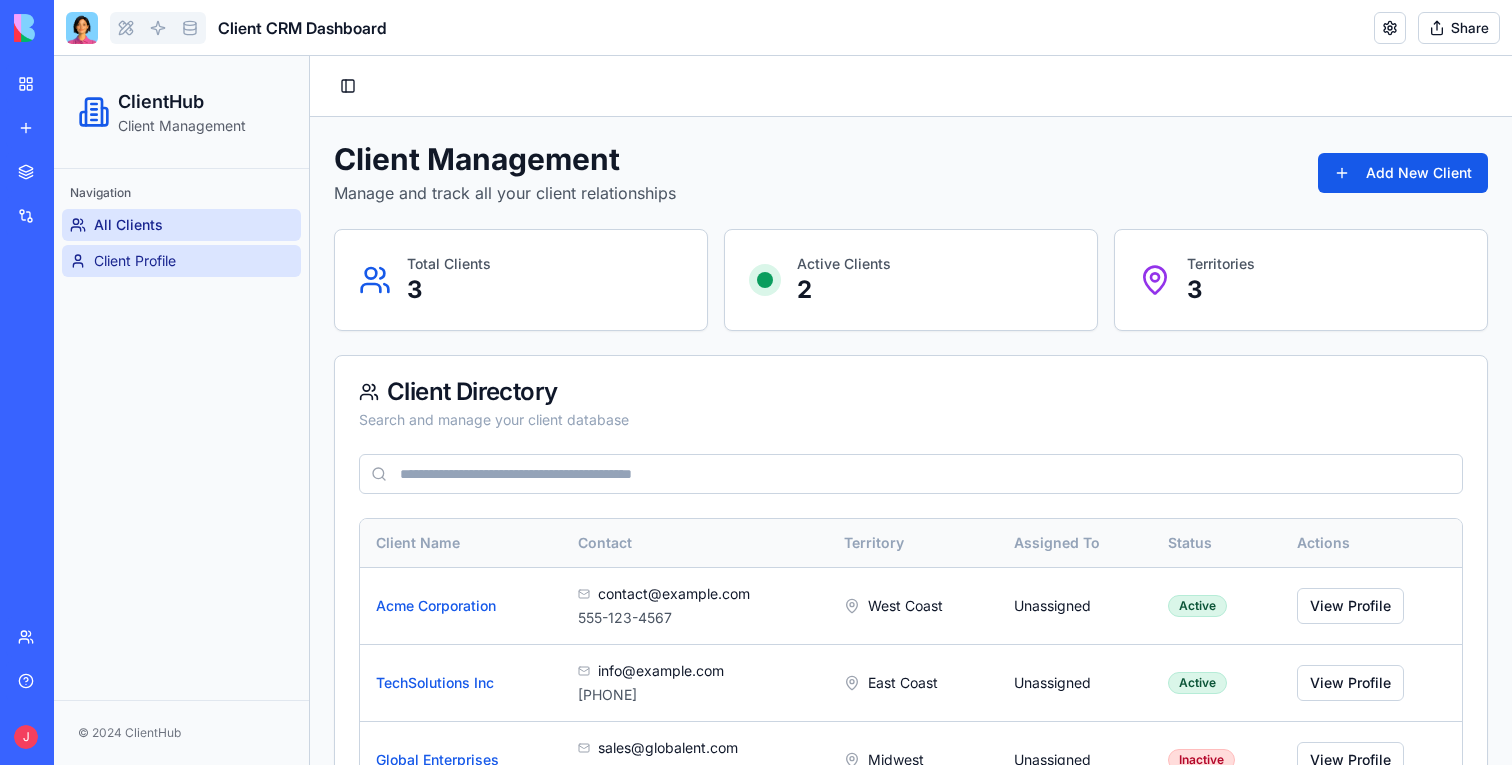 click on "Client Profile" at bounding box center [135, 261] 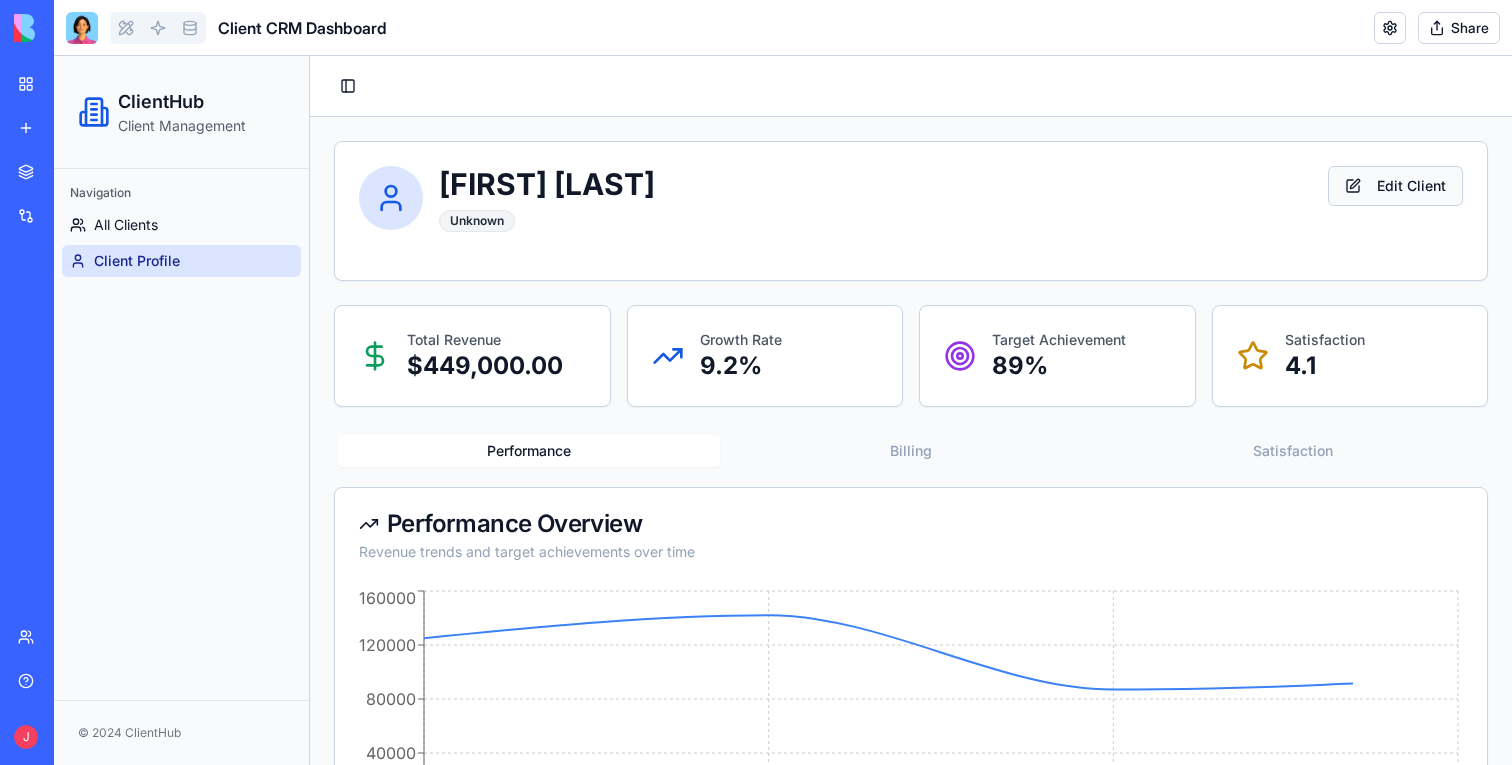 click on "Edit Client" at bounding box center (1395, 186) 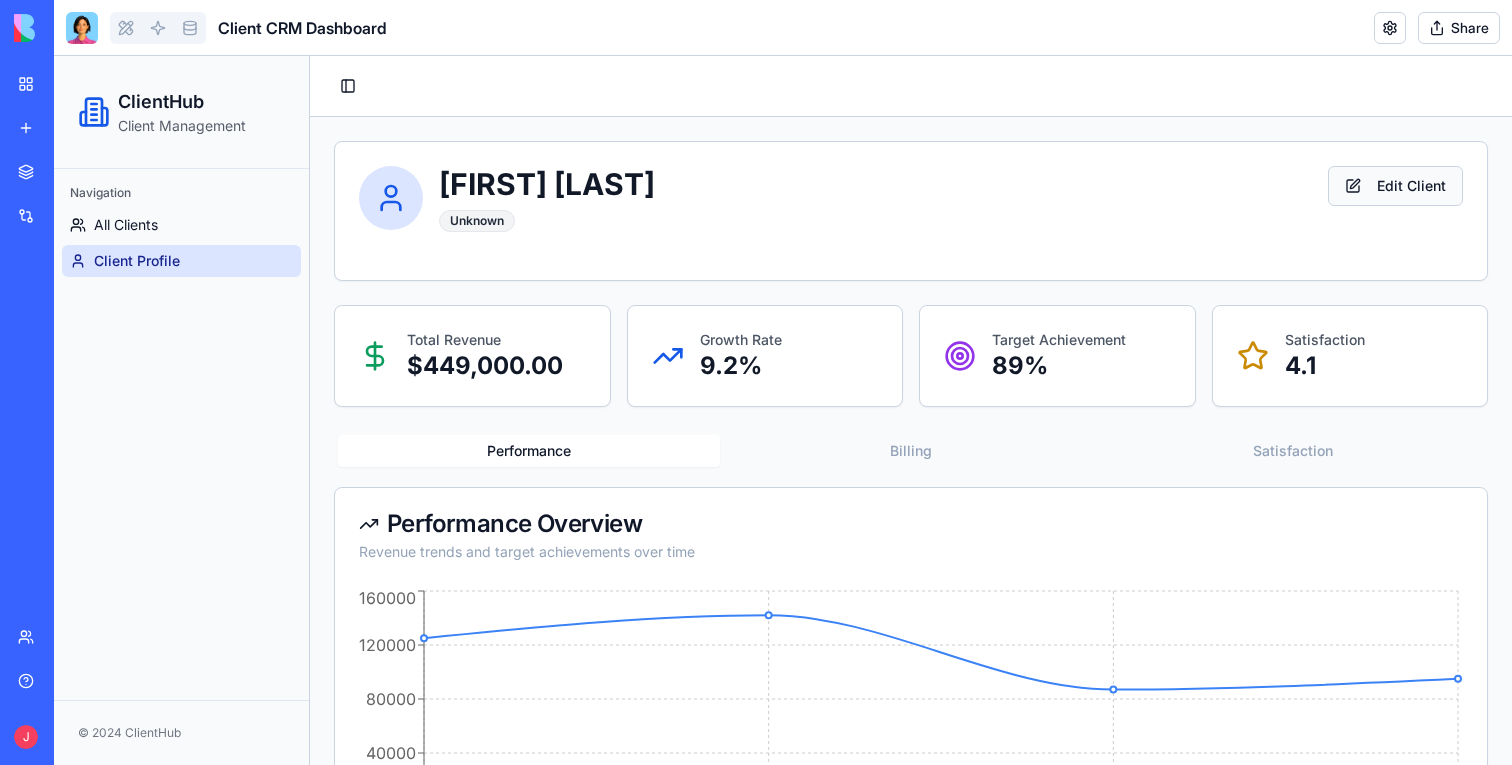 click on "Edit Client" at bounding box center (1395, 186) 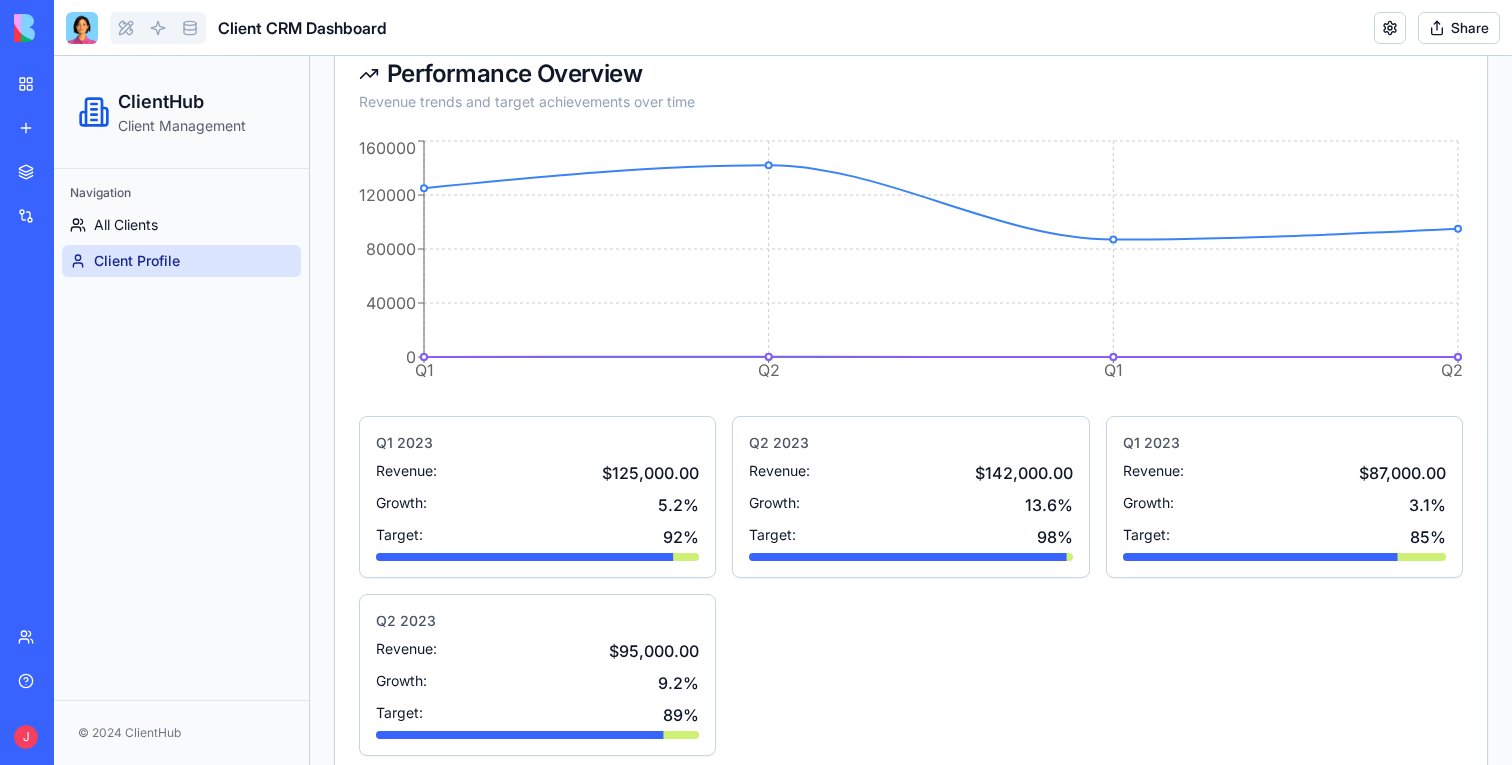 scroll, scrollTop: 490, scrollLeft: 0, axis: vertical 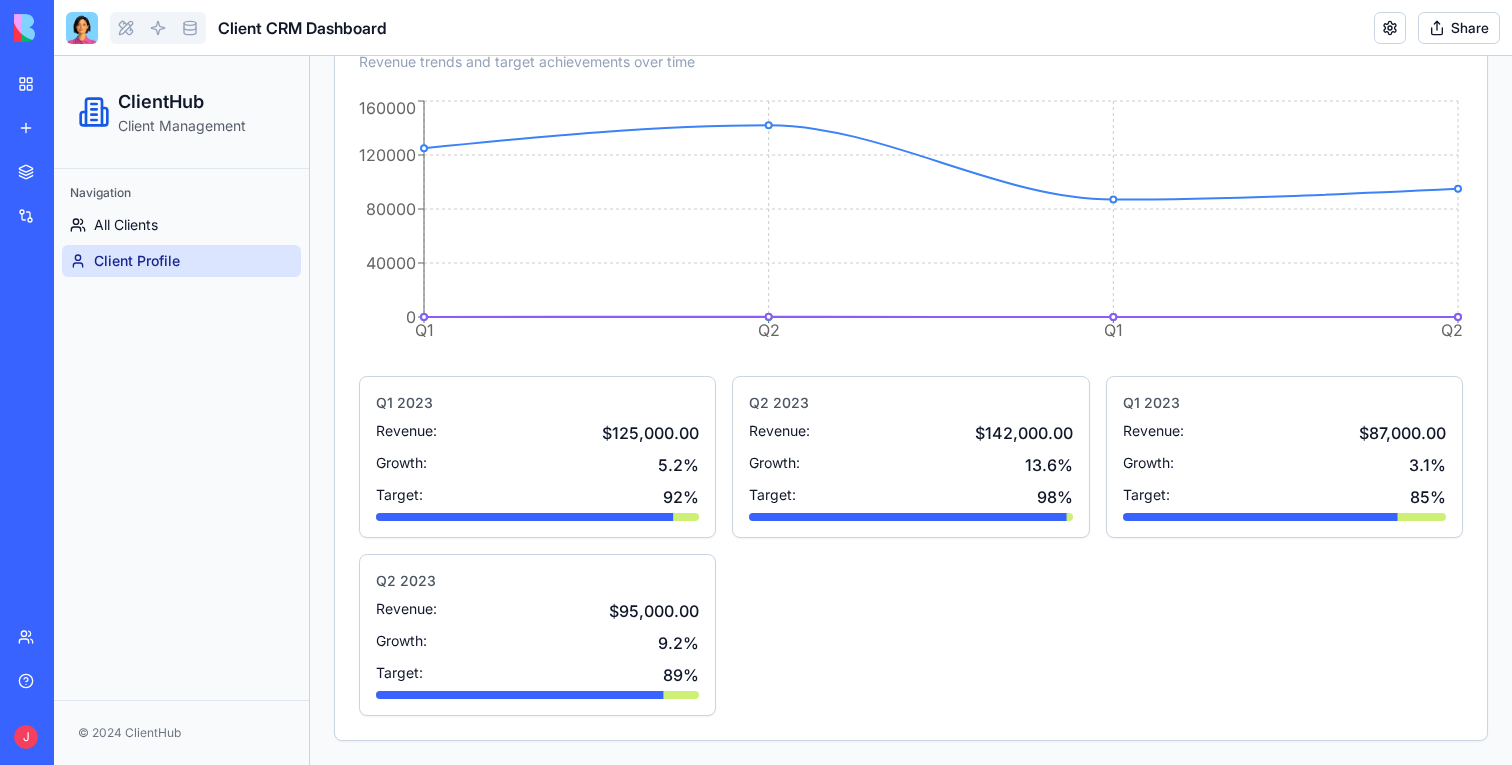 click on "Revenue: $125,000.00" at bounding box center (537, 433) 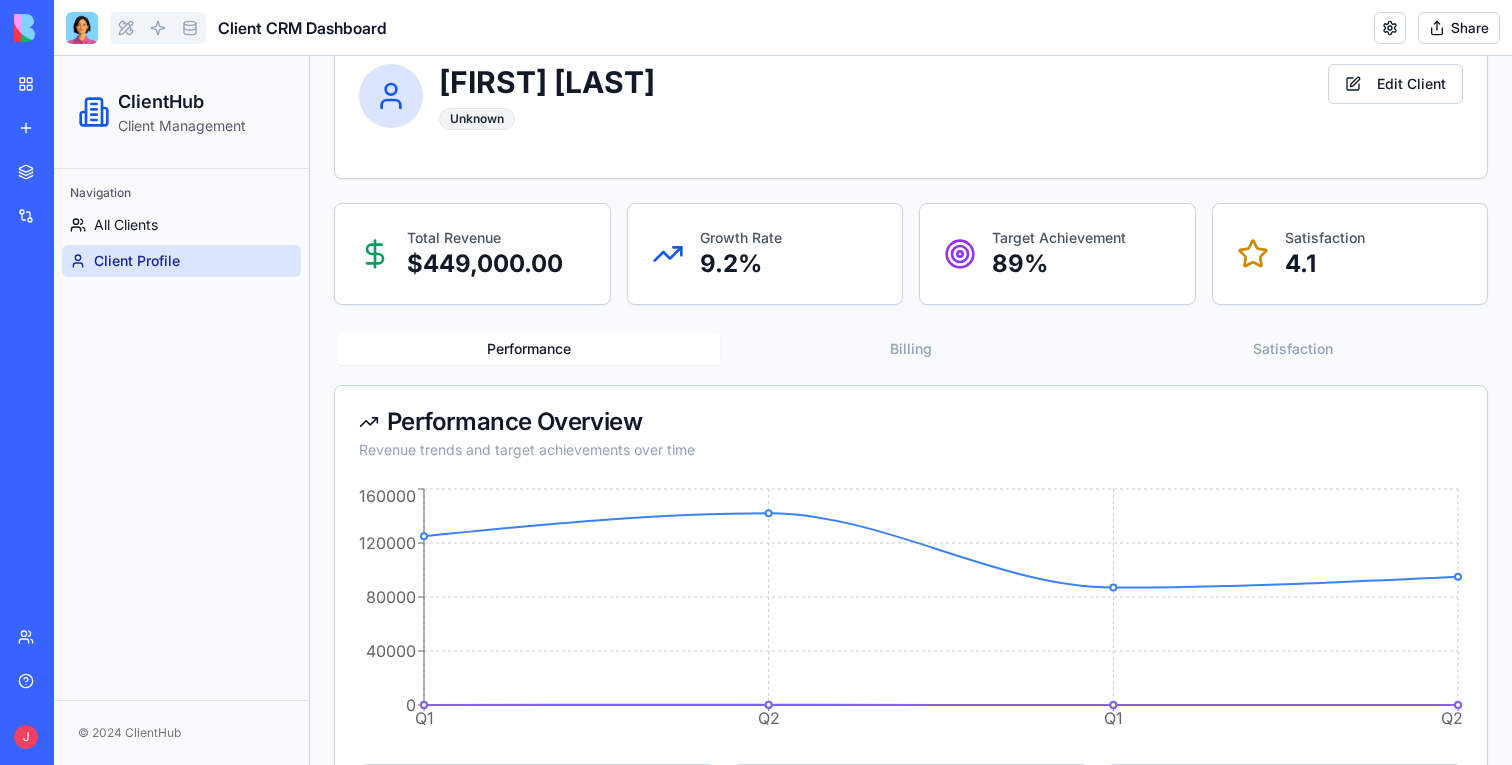 scroll, scrollTop: 0, scrollLeft: 0, axis: both 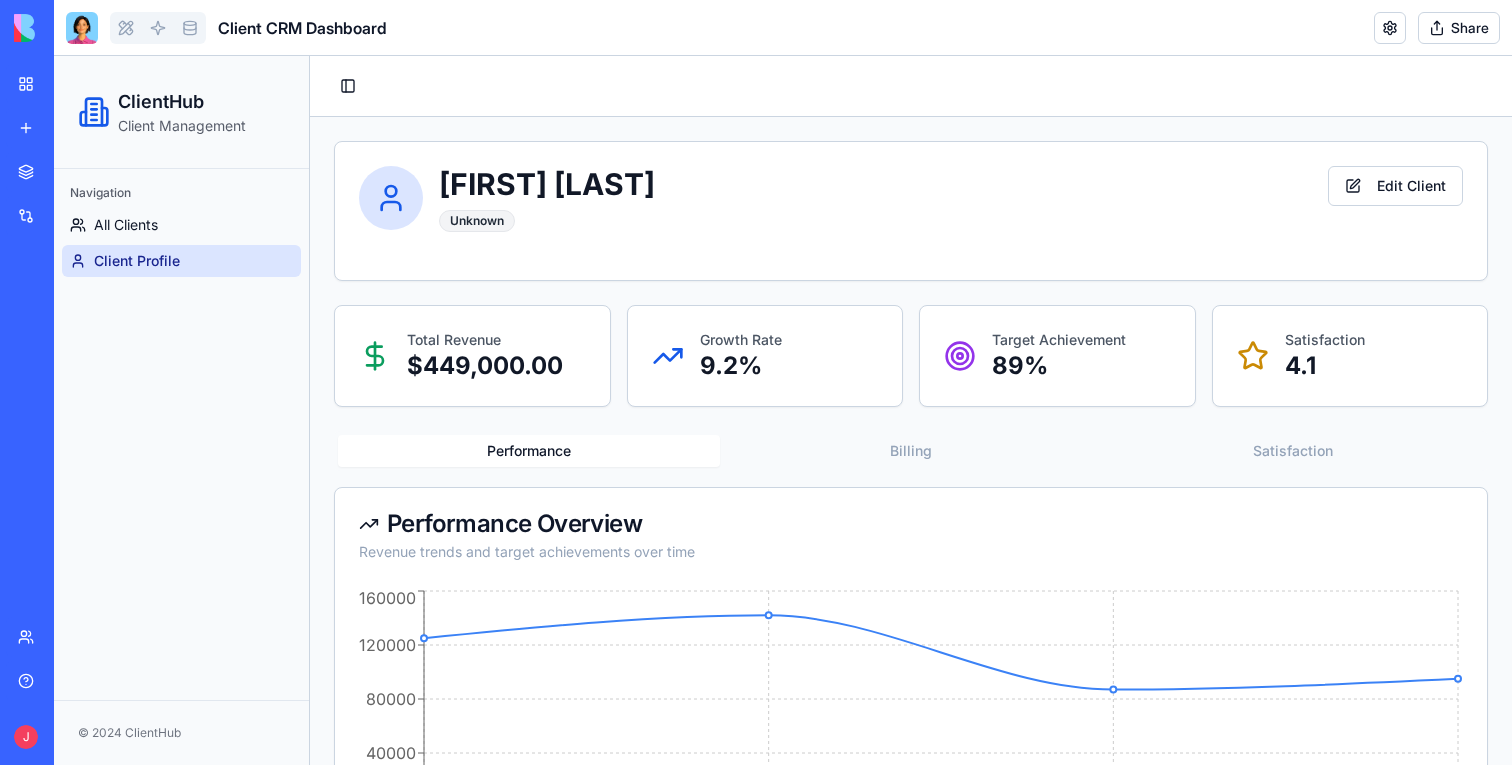 click on "Billing" at bounding box center [911, 451] 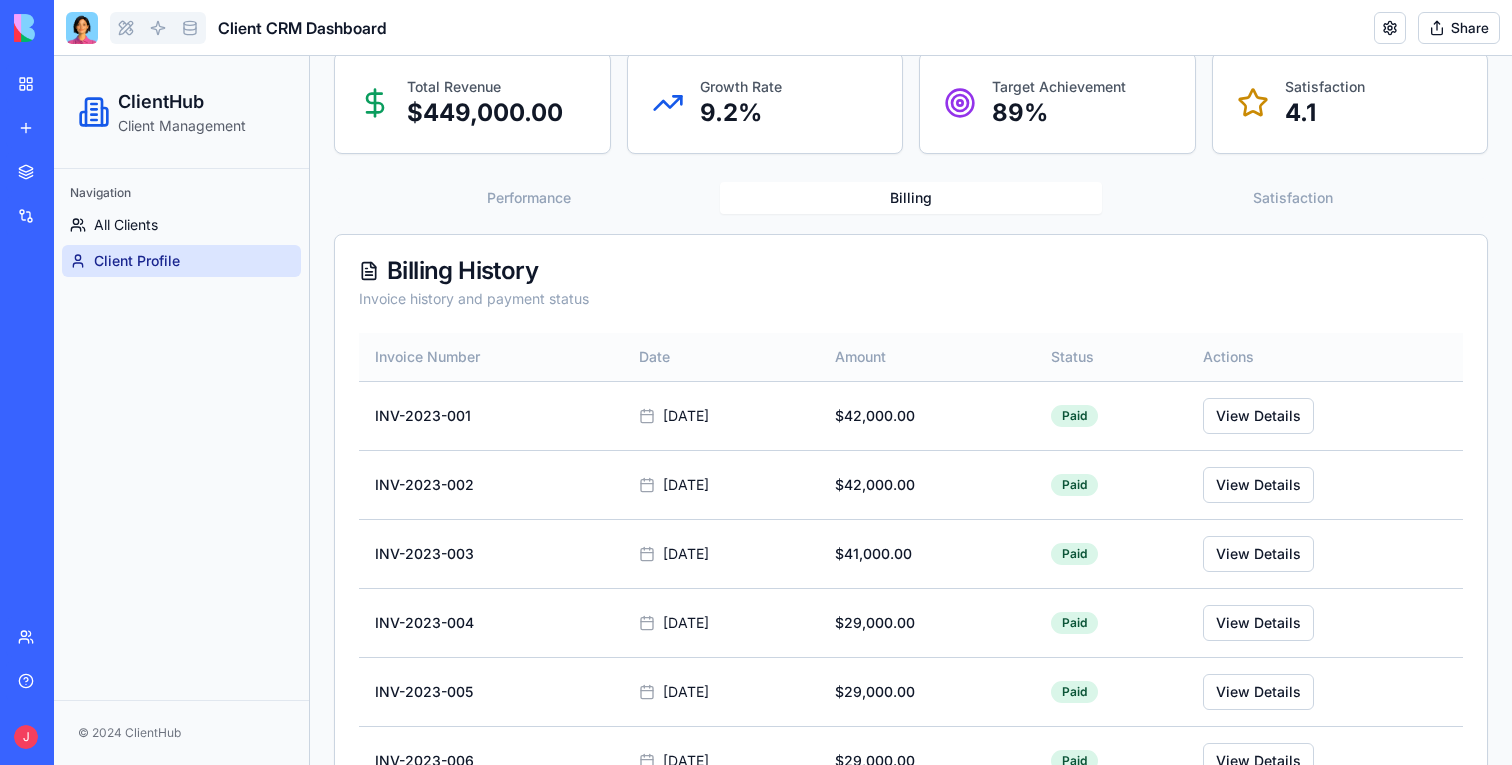 scroll, scrollTop: 271, scrollLeft: 0, axis: vertical 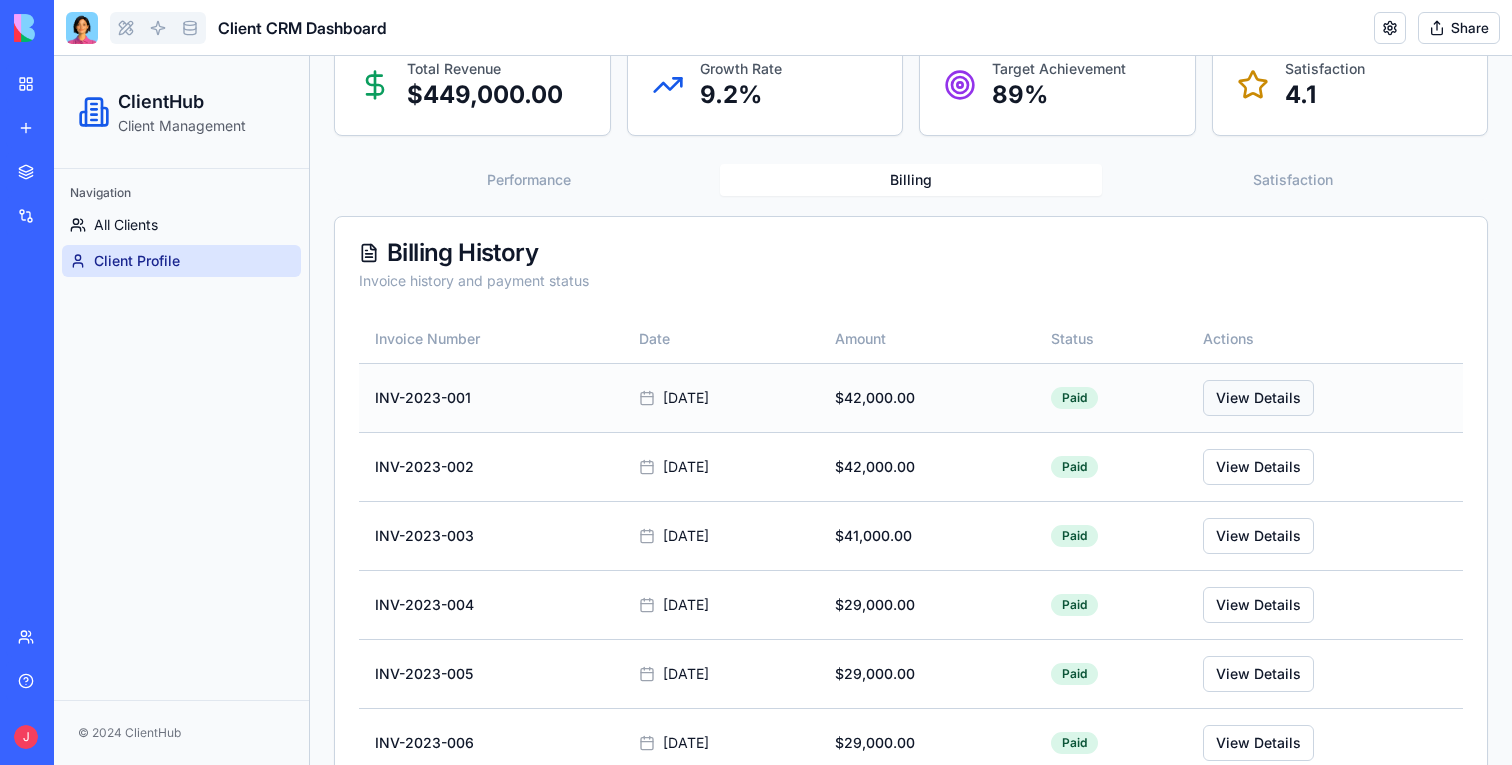 click on "View Details" at bounding box center (1258, 398) 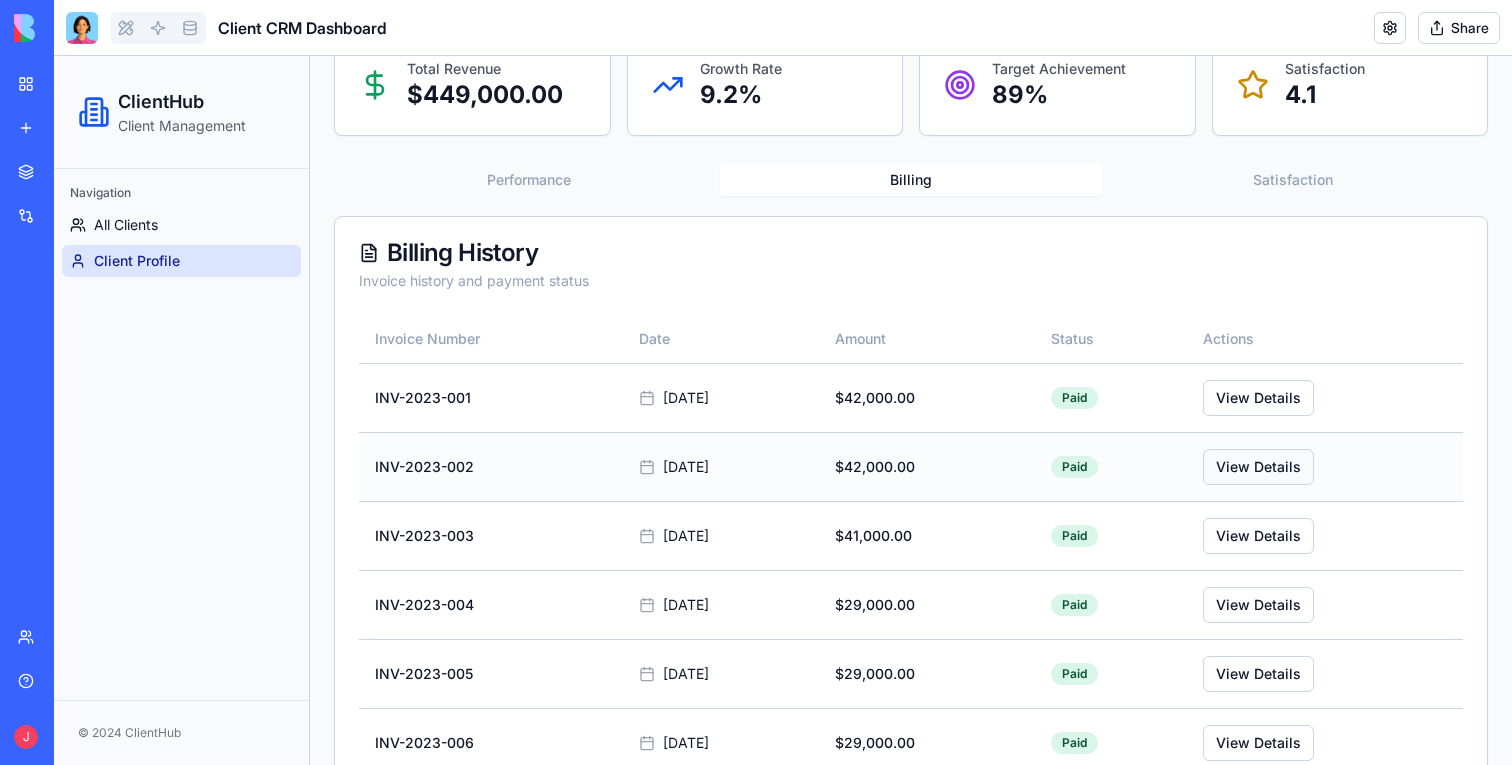 click on "View Details" at bounding box center [1258, 467] 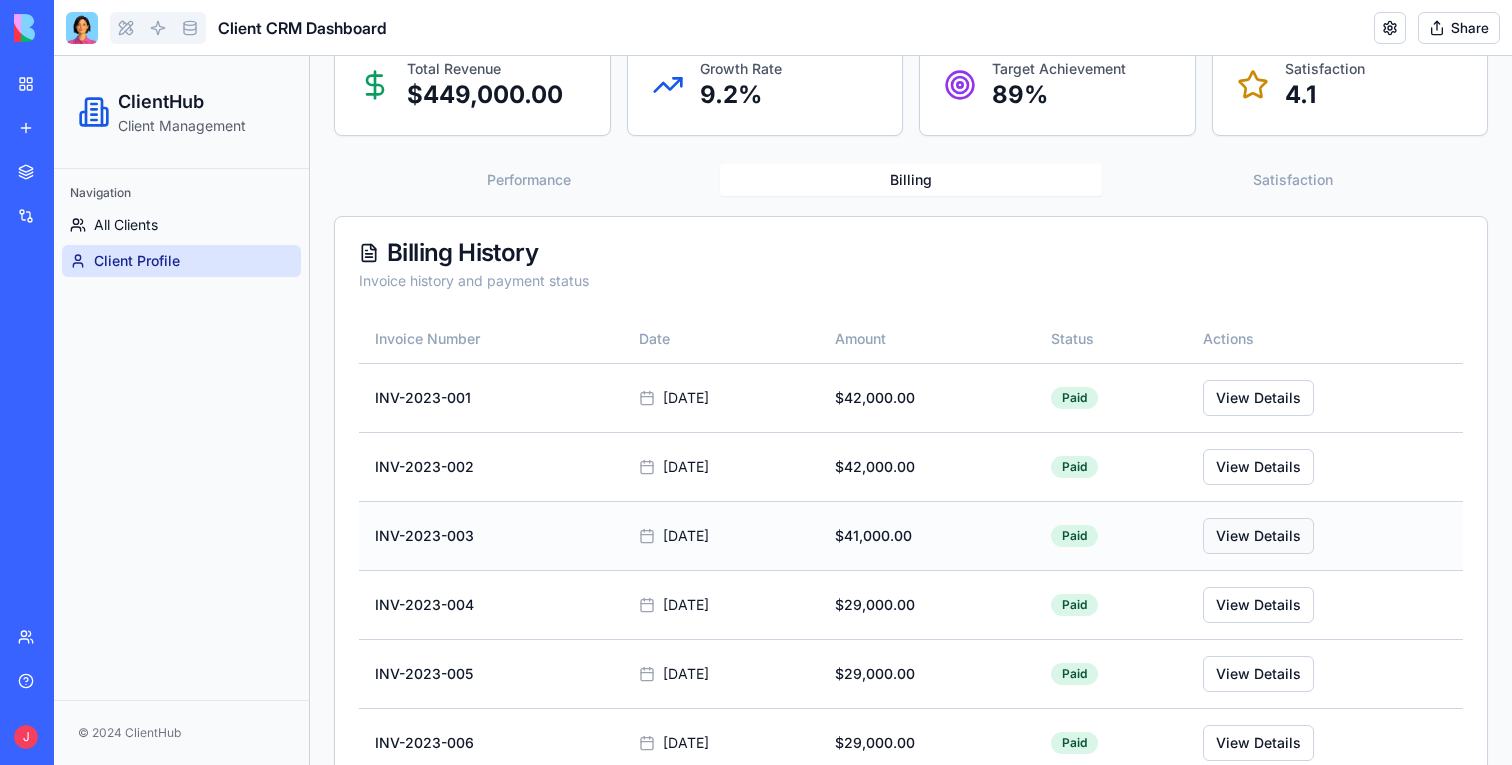 click on "View Details" at bounding box center (1258, 536) 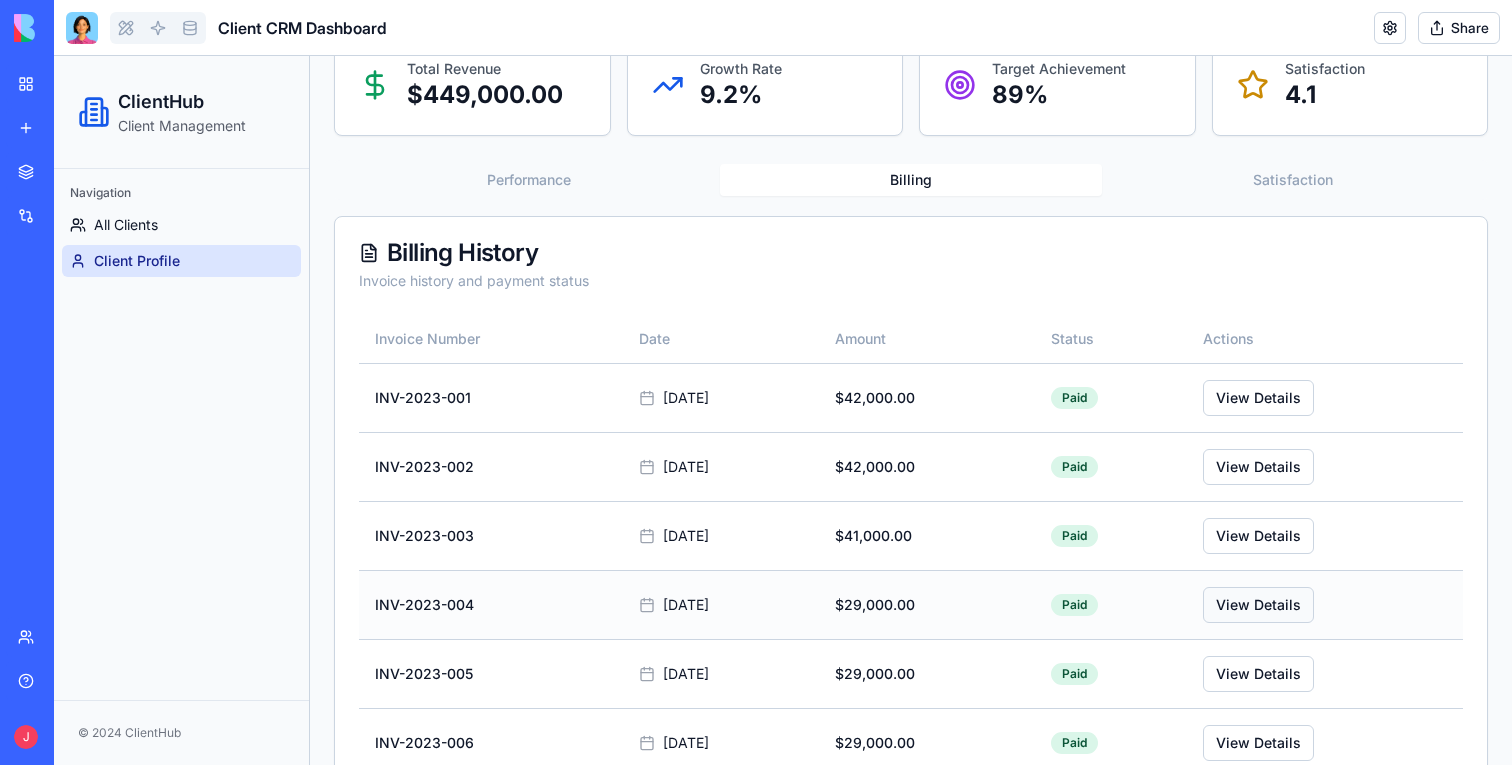click on "View Details" at bounding box center (1258, 605) 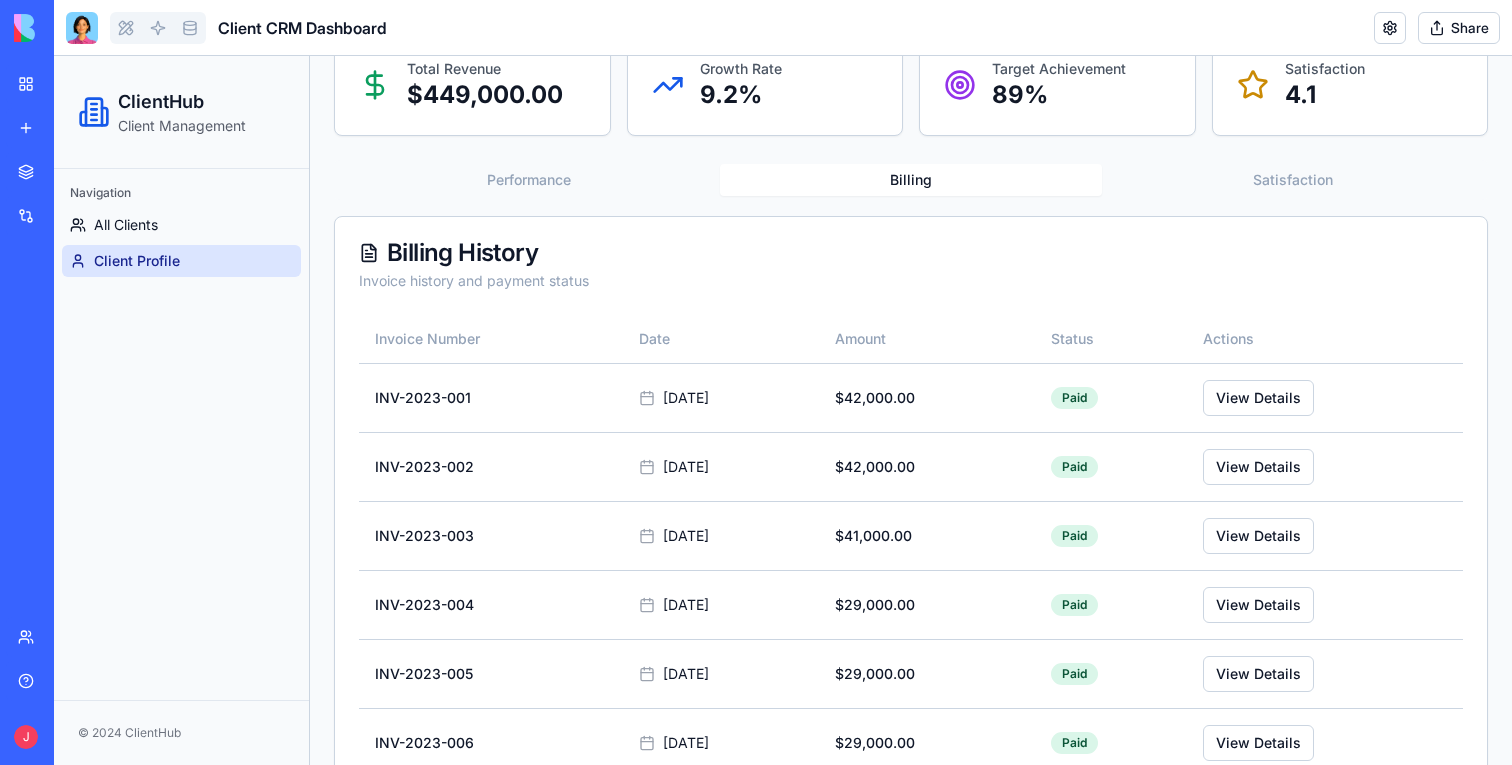 scroll, scrollTop: 0, scrollLeft: 0, axis: both 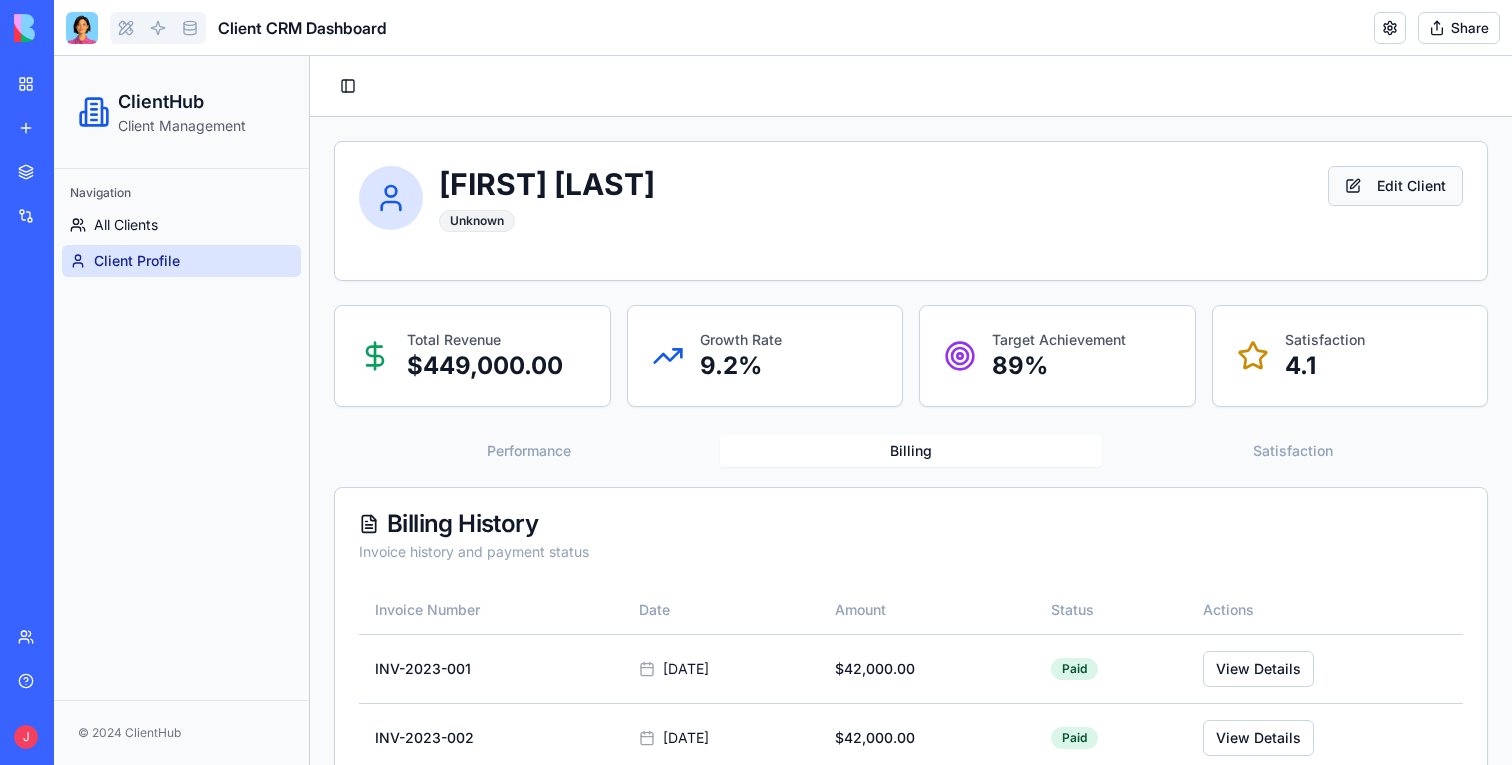 click on "Edit Client" at bounding box center (1395, 186) 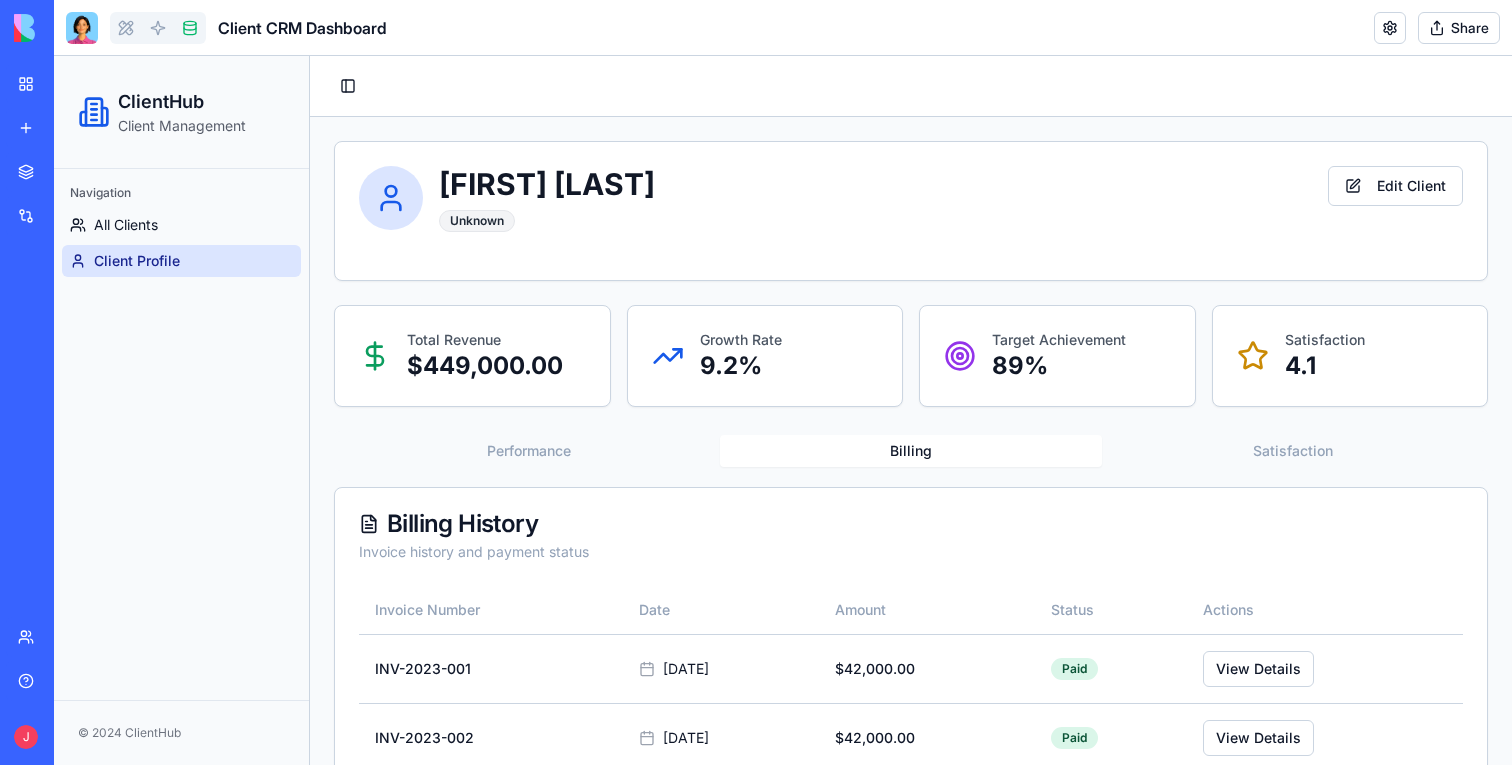 click at bounding box center [190, 28] 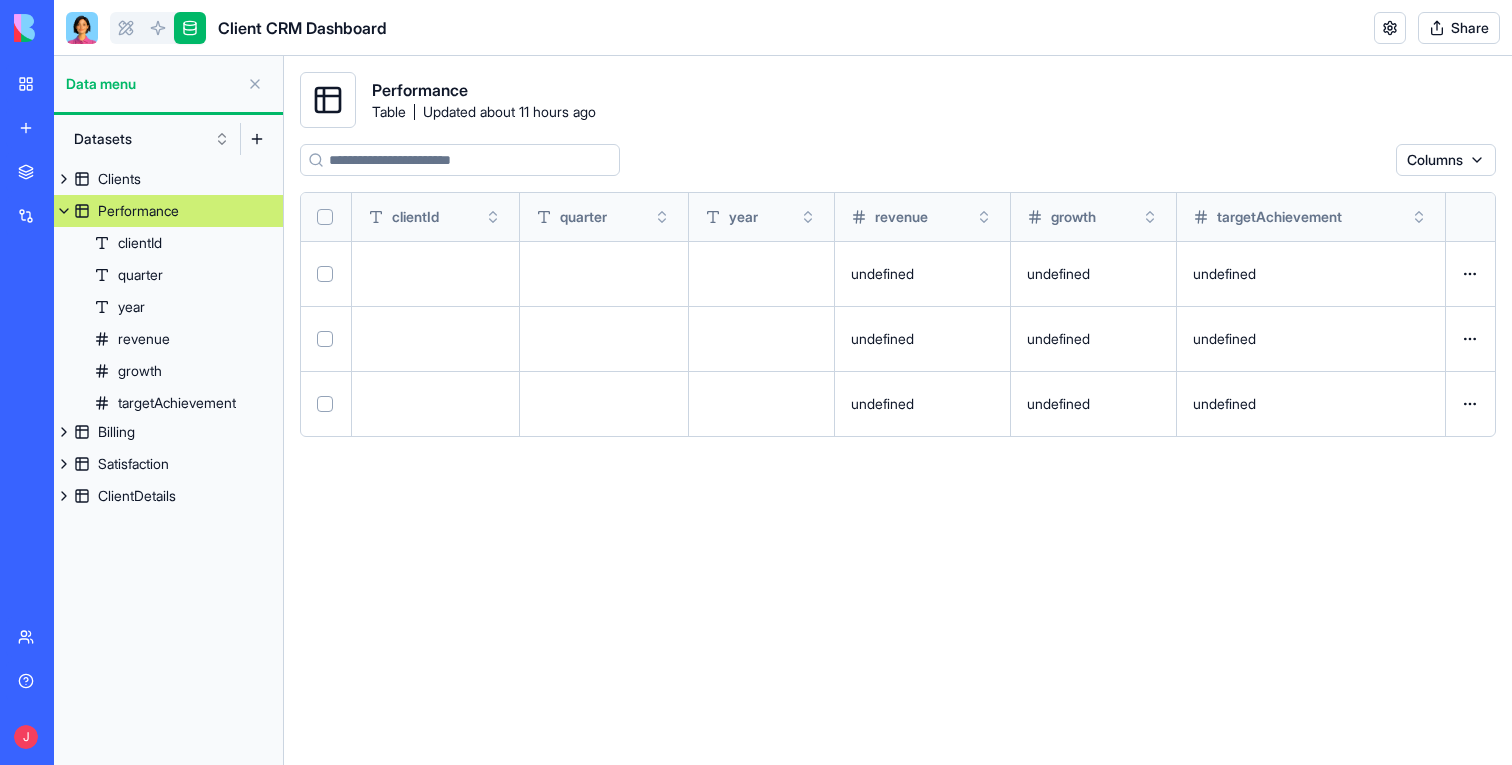 click on "Performance" at bounding box center [168, 211] 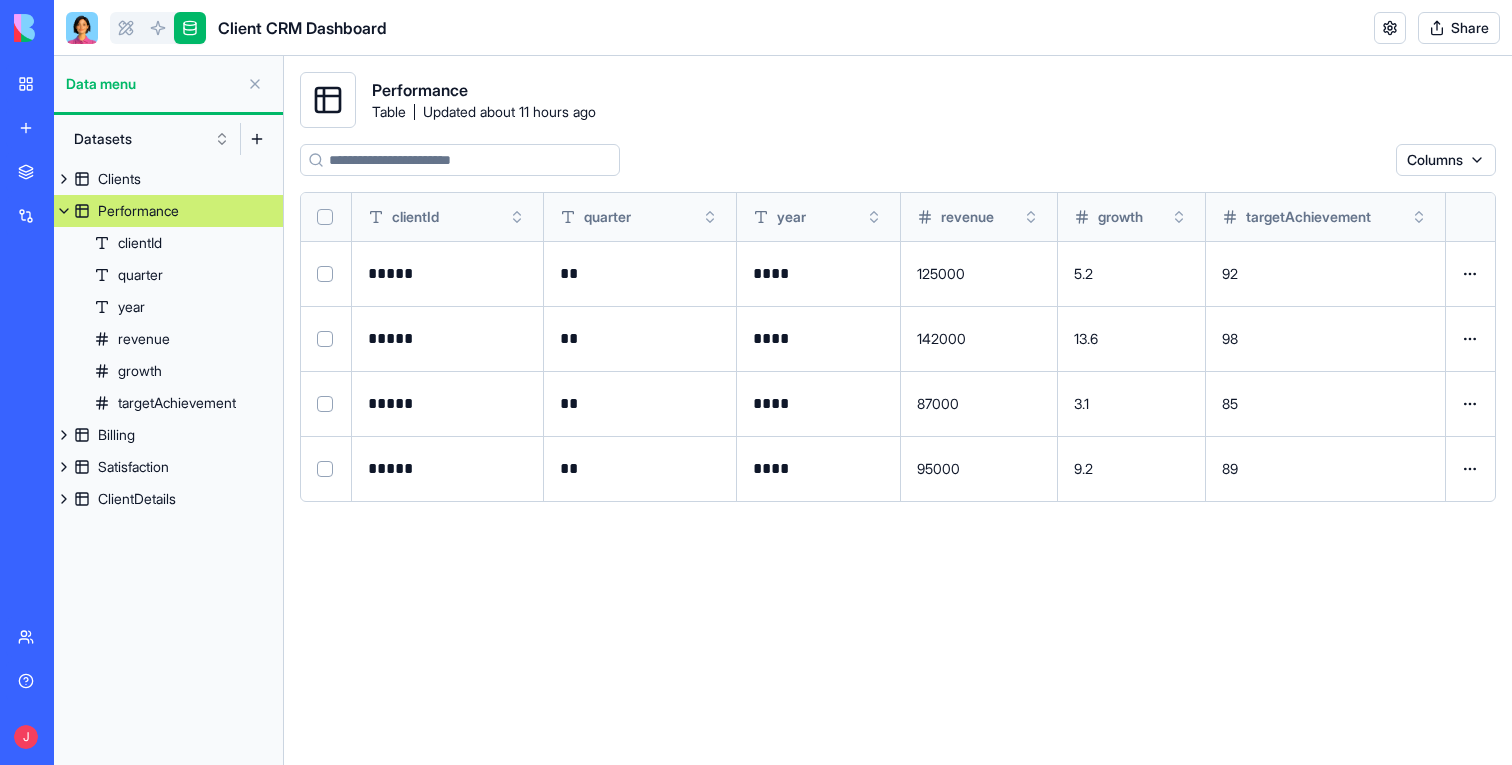 click on "Performance" at bounding box center [168, 211] 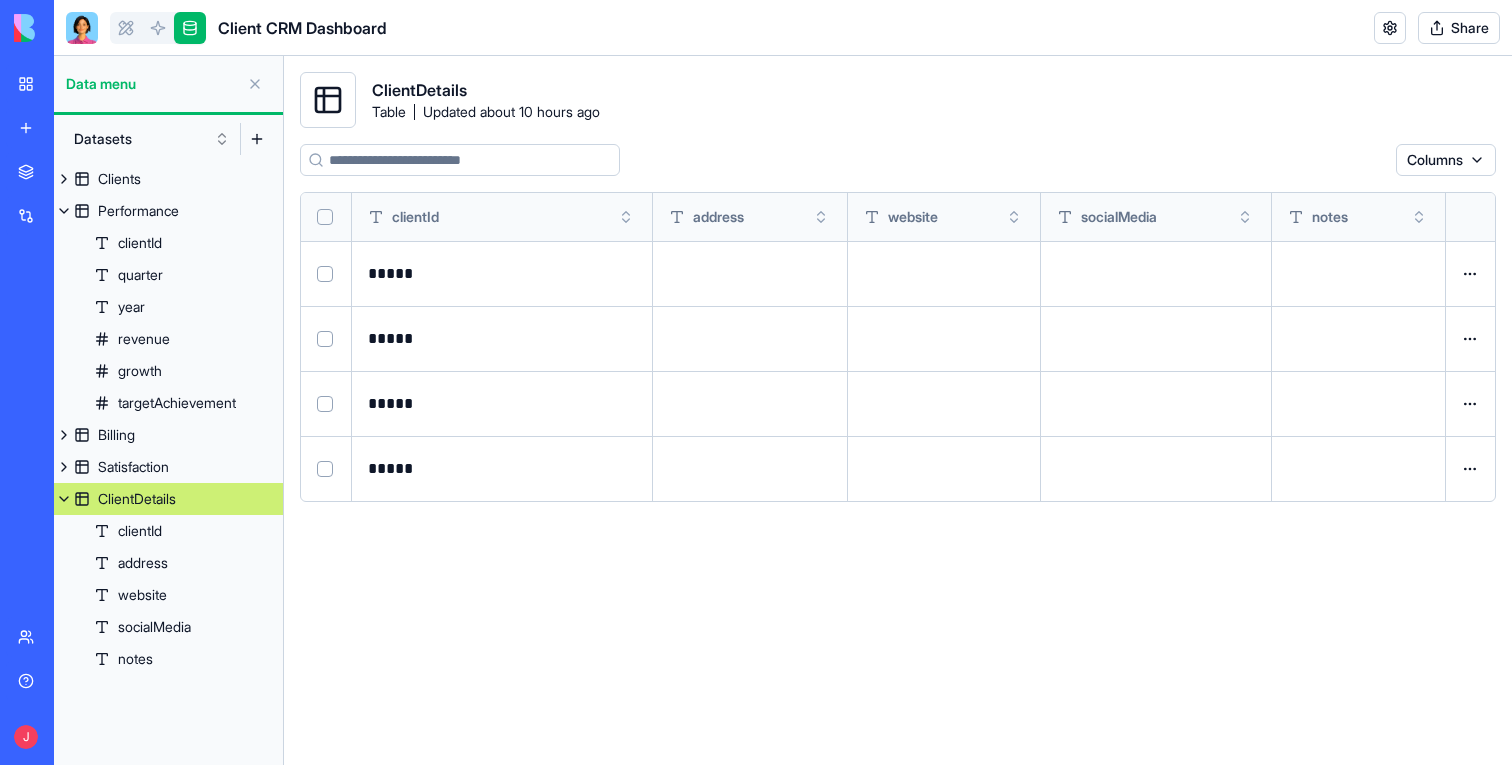 click on "ClientDetails" at bounding box center (137, 499) 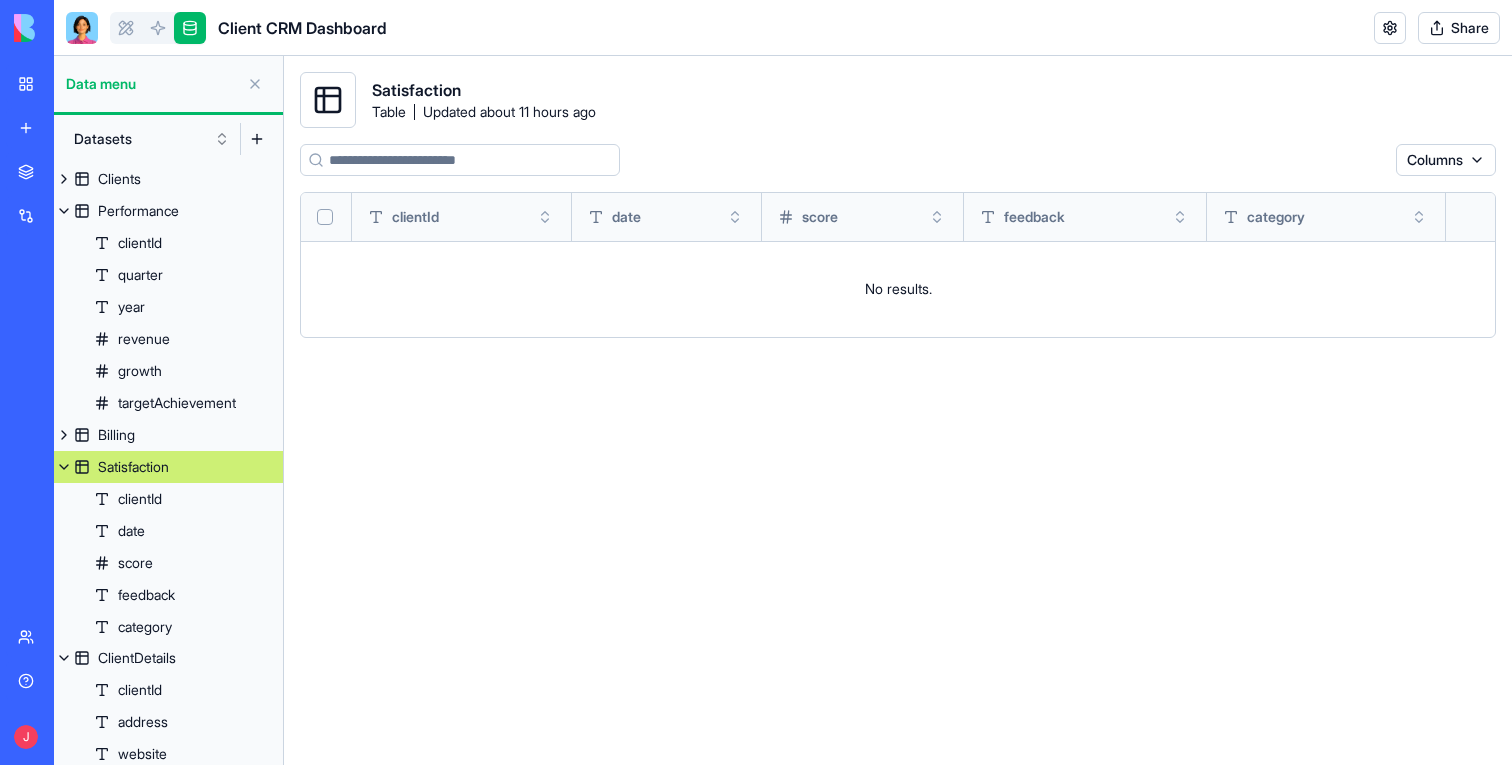 click on "Satisfaction" at bounding box center [133, 467] 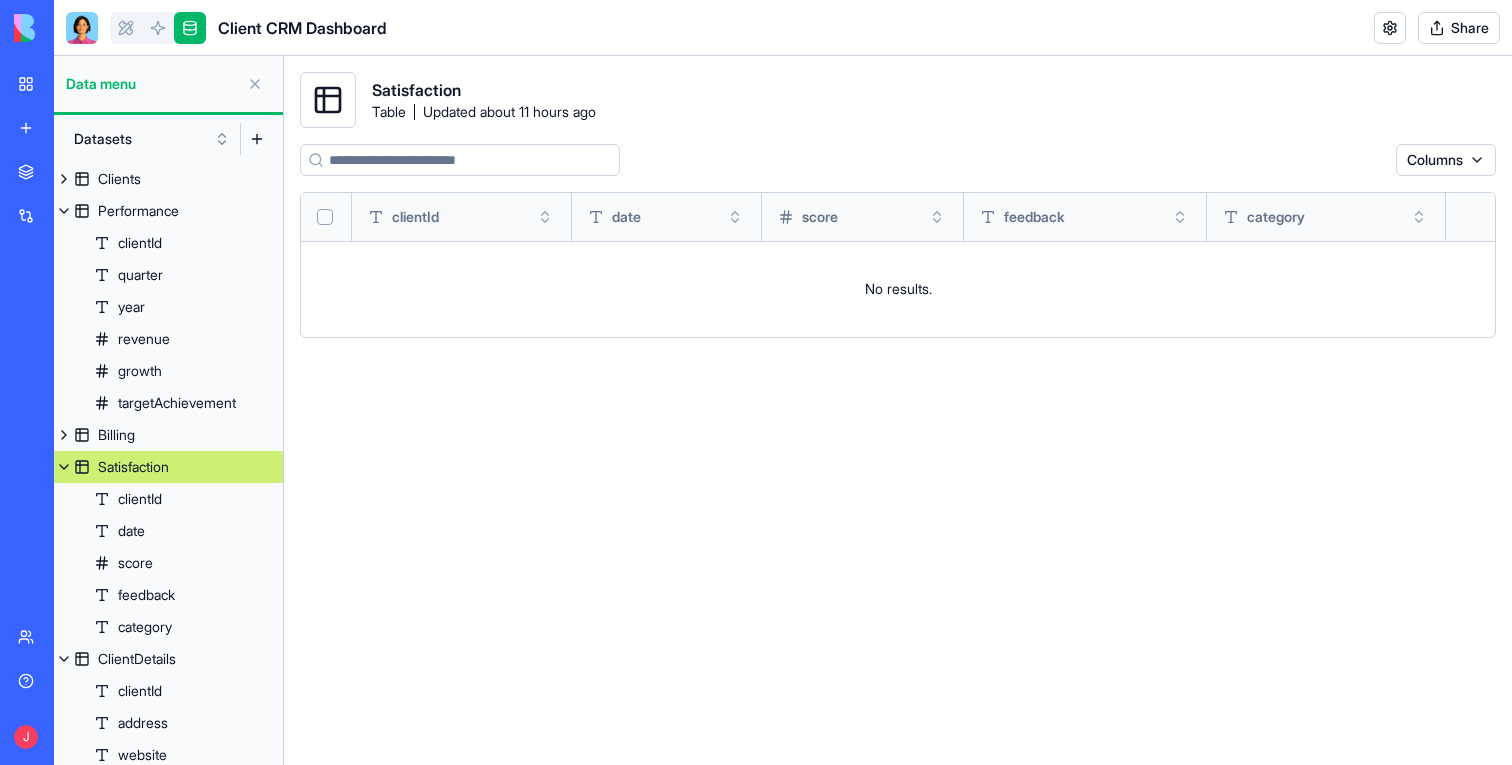 scroll, scrollTop: 56, scrollLeft: 0, axis: vertical 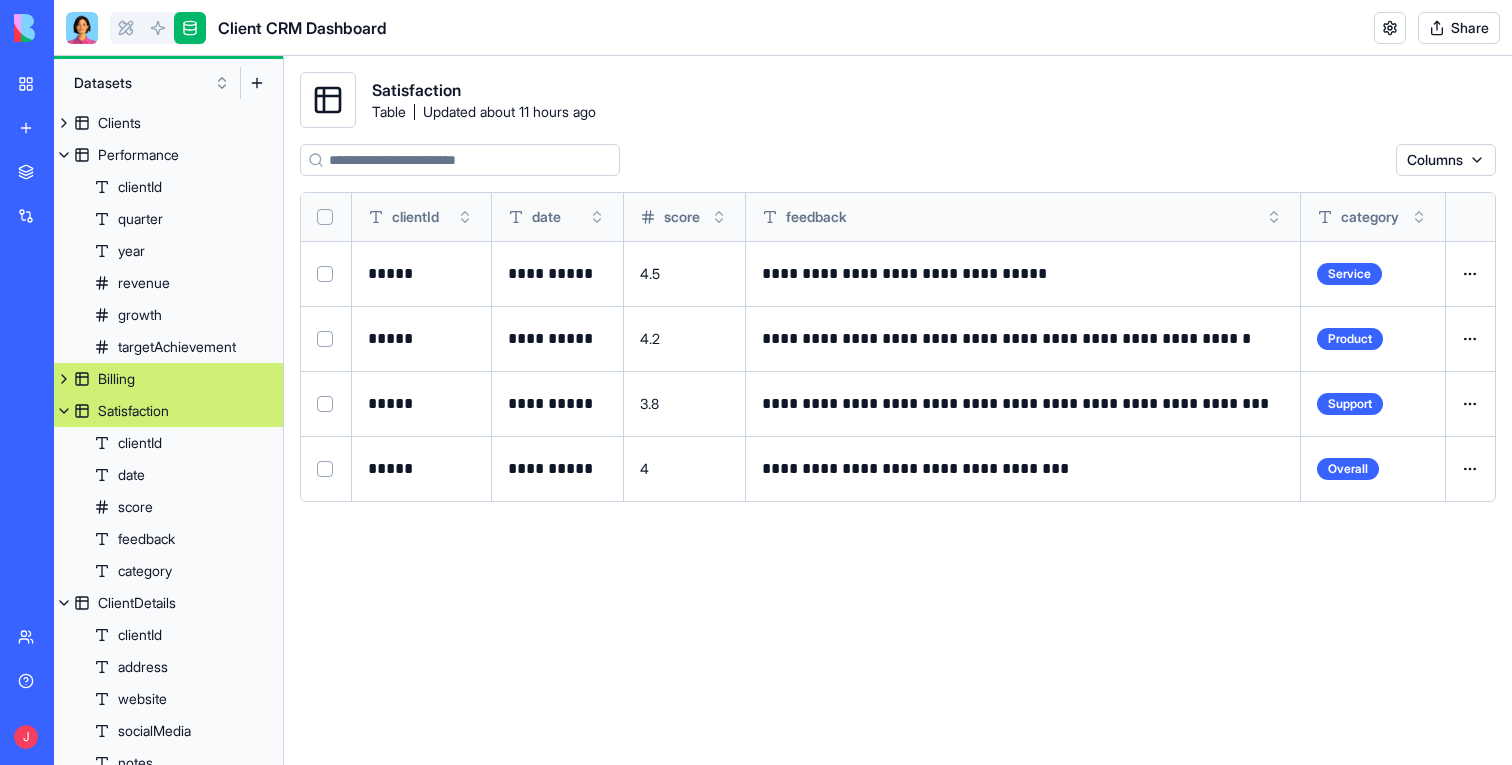 click on "Billing" at bounding box center [168, 379] 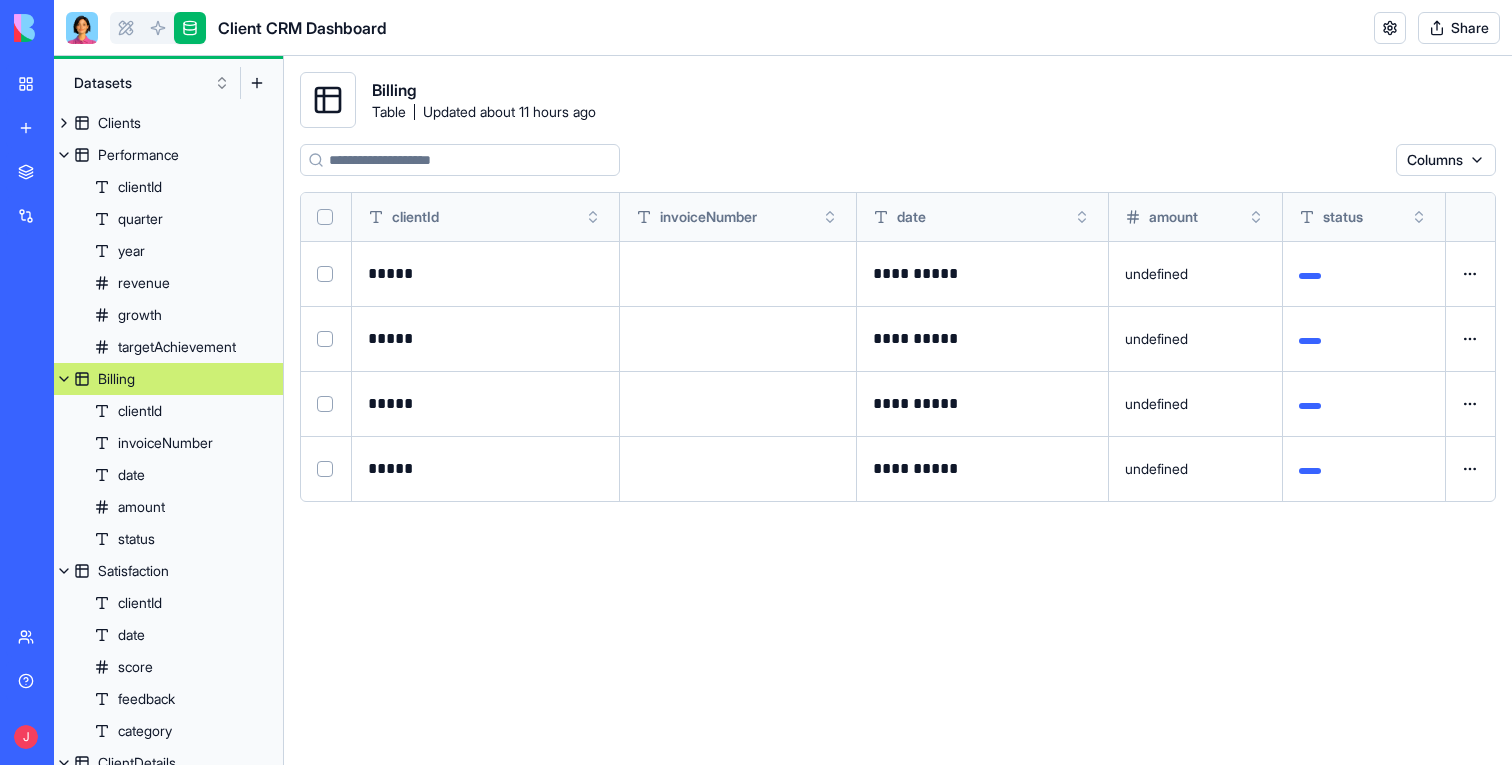 scroll, scrollTop: 24, scrollLeft: 0, axis: vertical 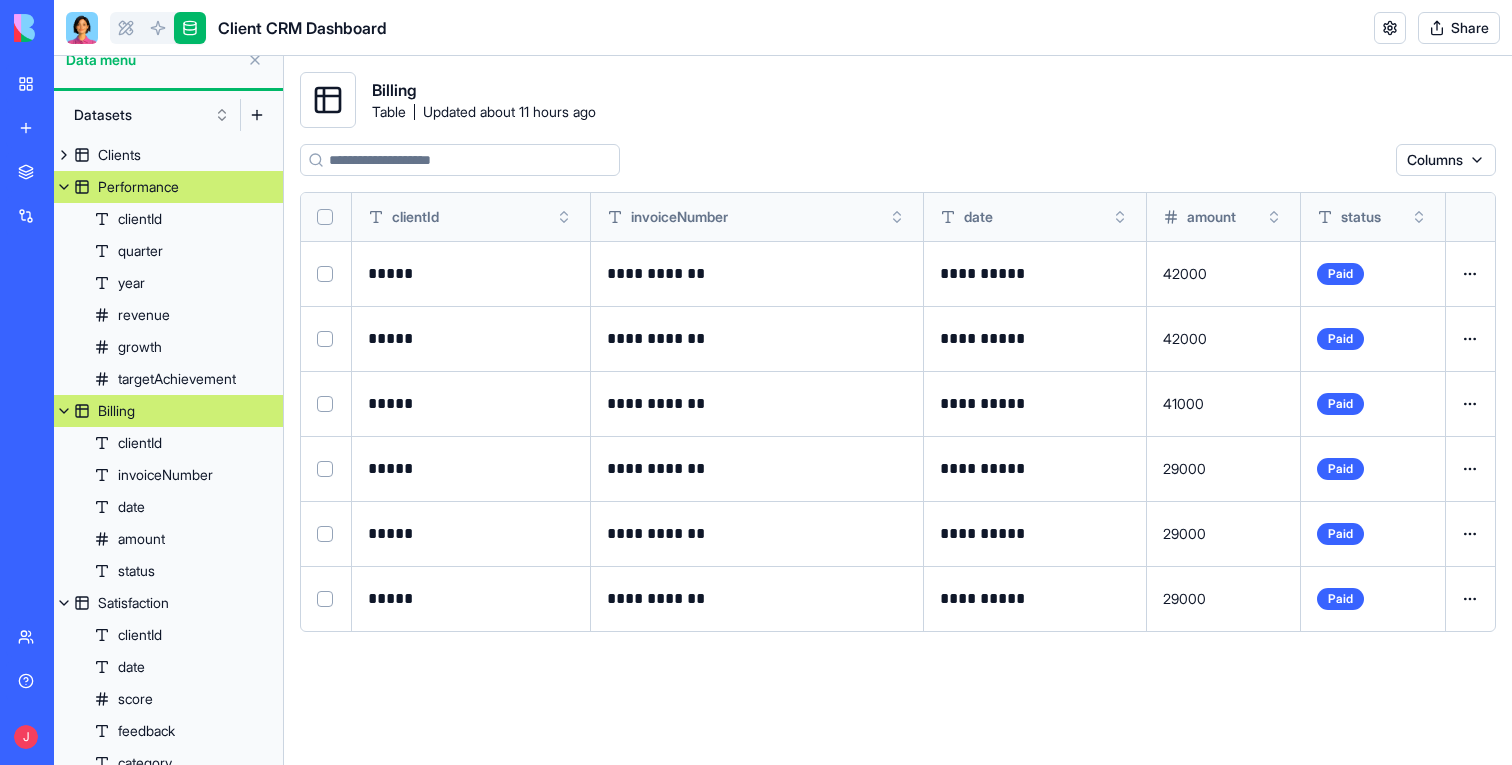 click on "Performance" at bounding box center [168, 187] 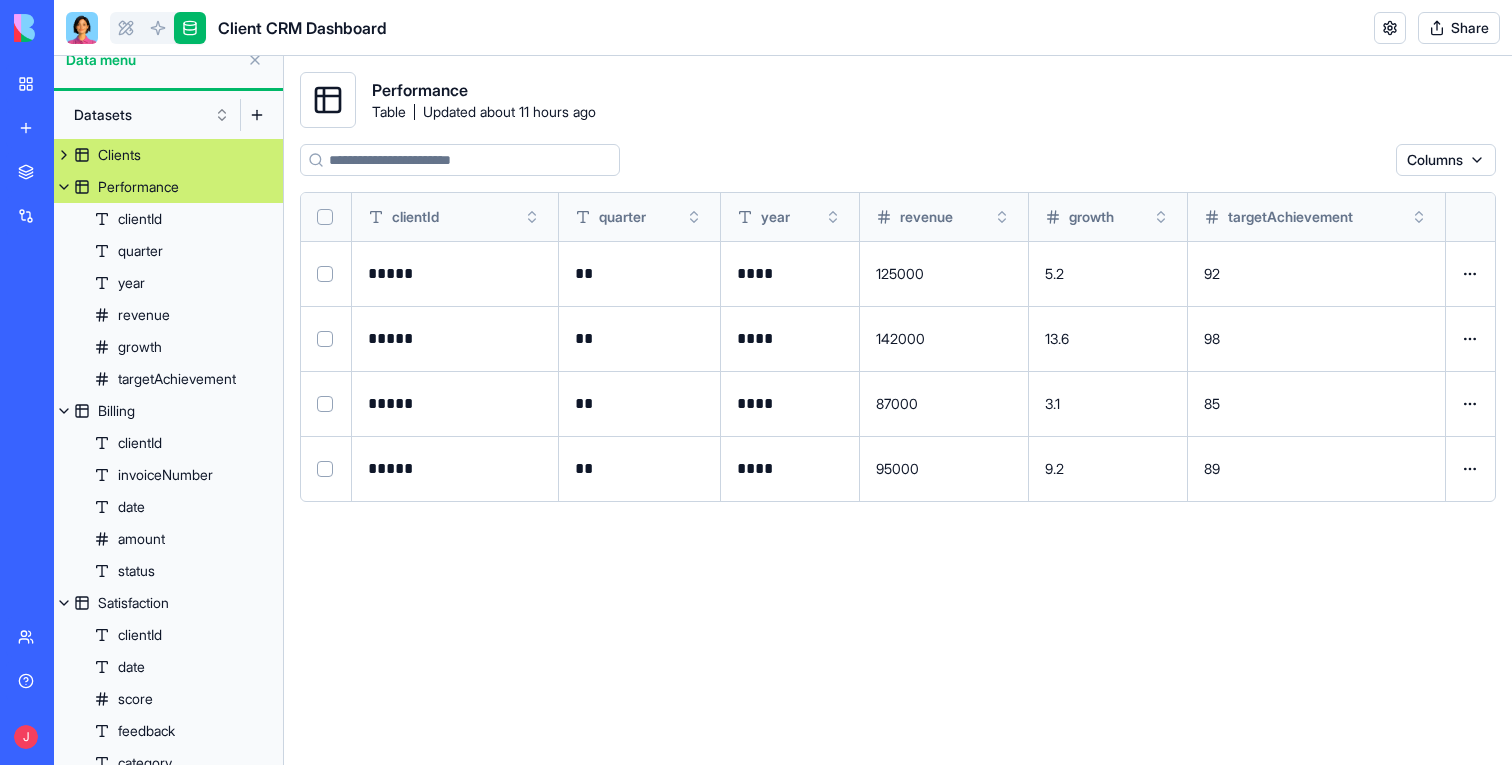 scroll, scrollTop: 0, scrollLeft: 0, axis: both 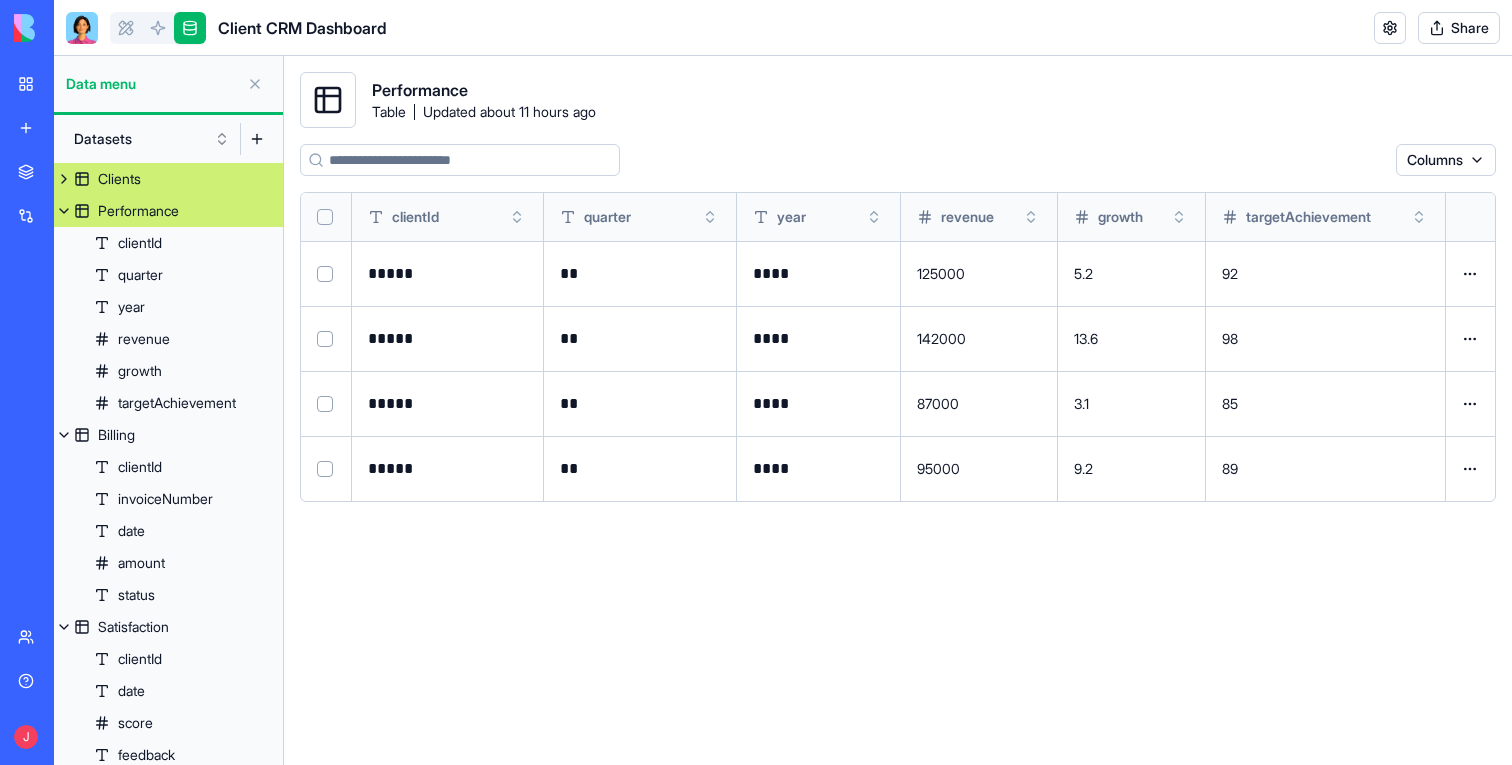 click on "Clients" at bounding box center (168, 179) 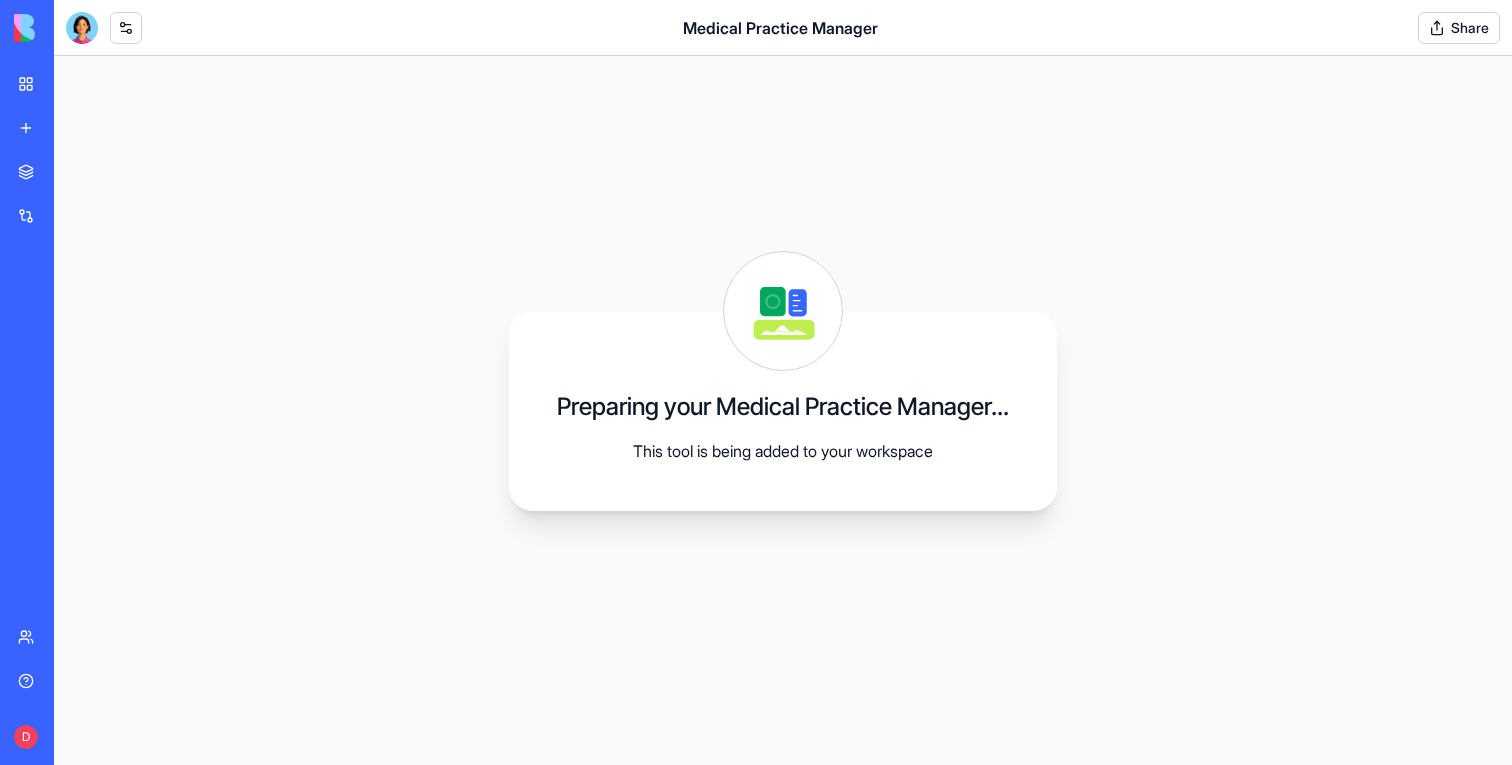 scroll, scrollTop: 0, scrollLeft: 0, axis: both 